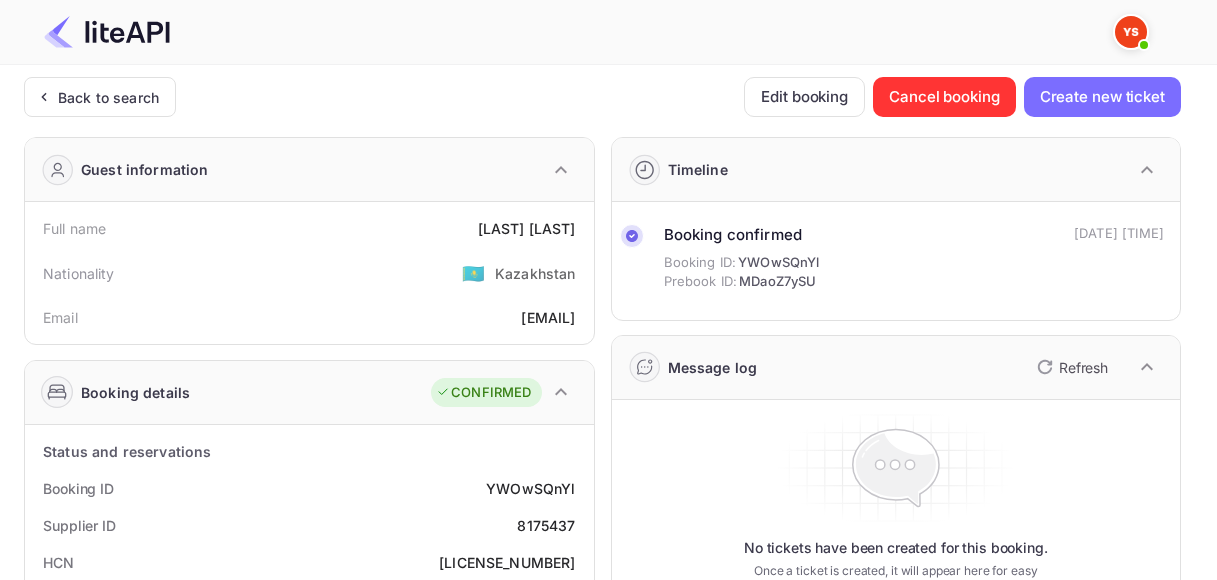 scroll, scrollTop: 0, scrollLeft: 0, axis: both 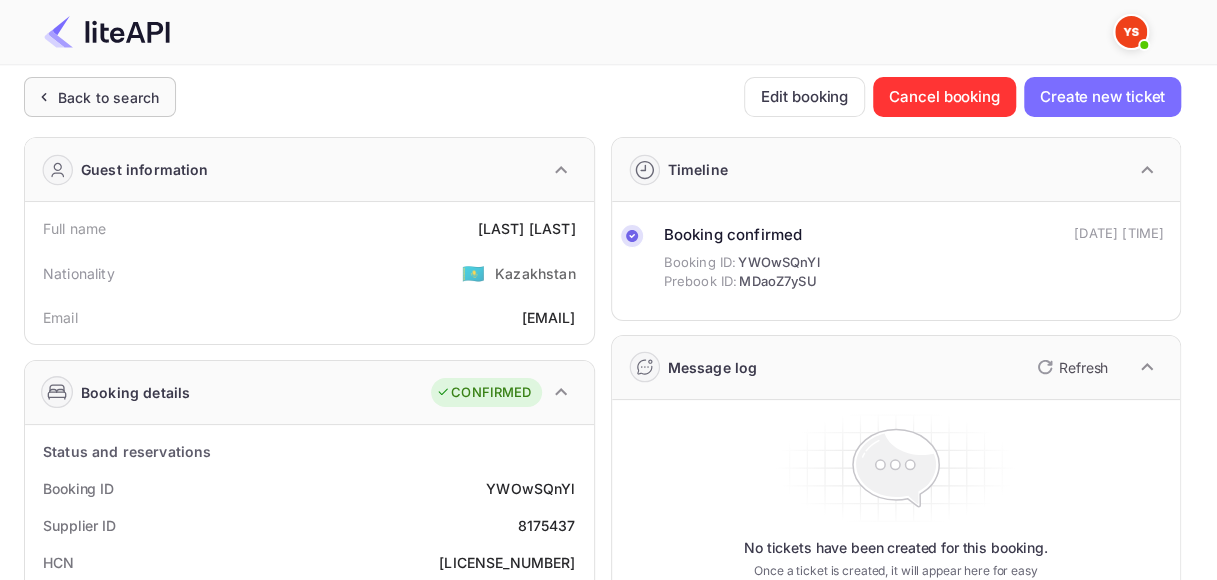 click on "Back to search" at bounding box center (108, 97) 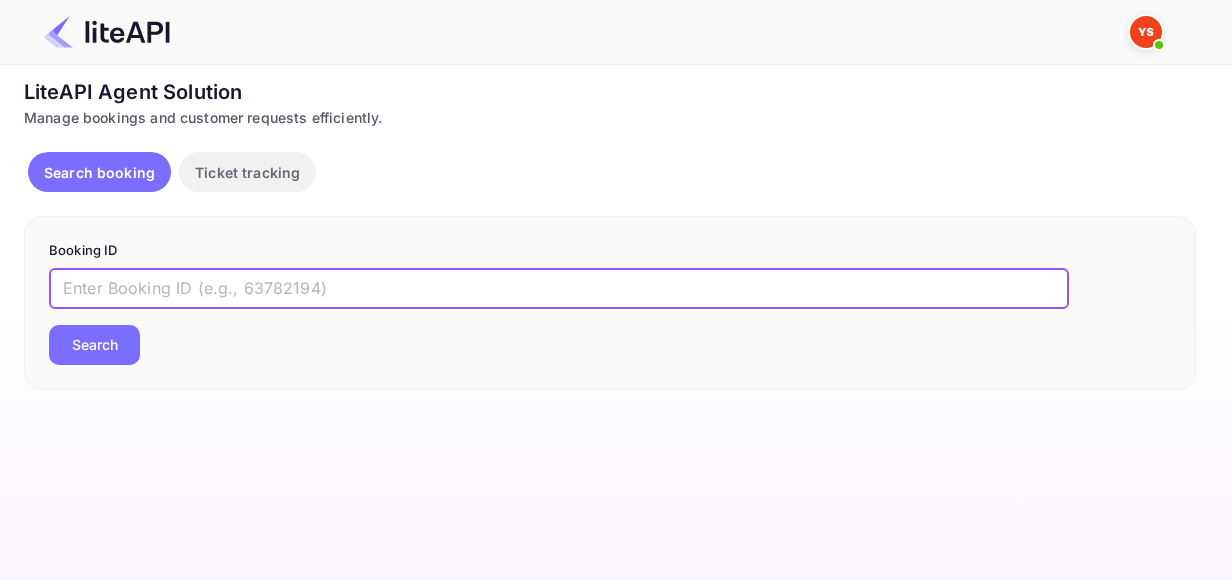 click at bounding box center [559, 289] 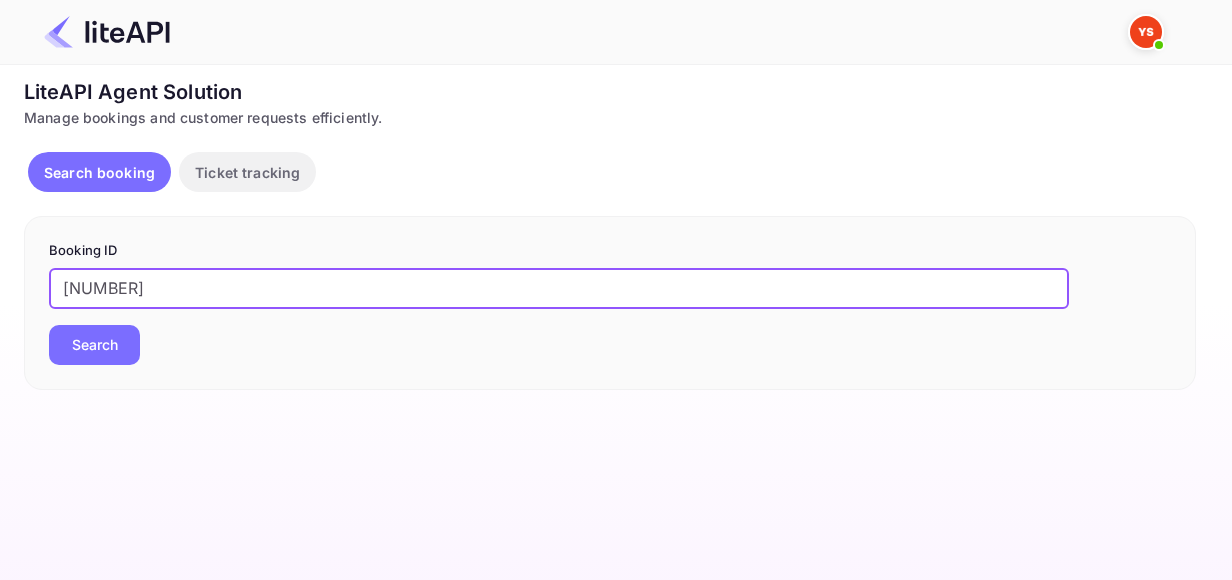 type on "[NUMBER]" 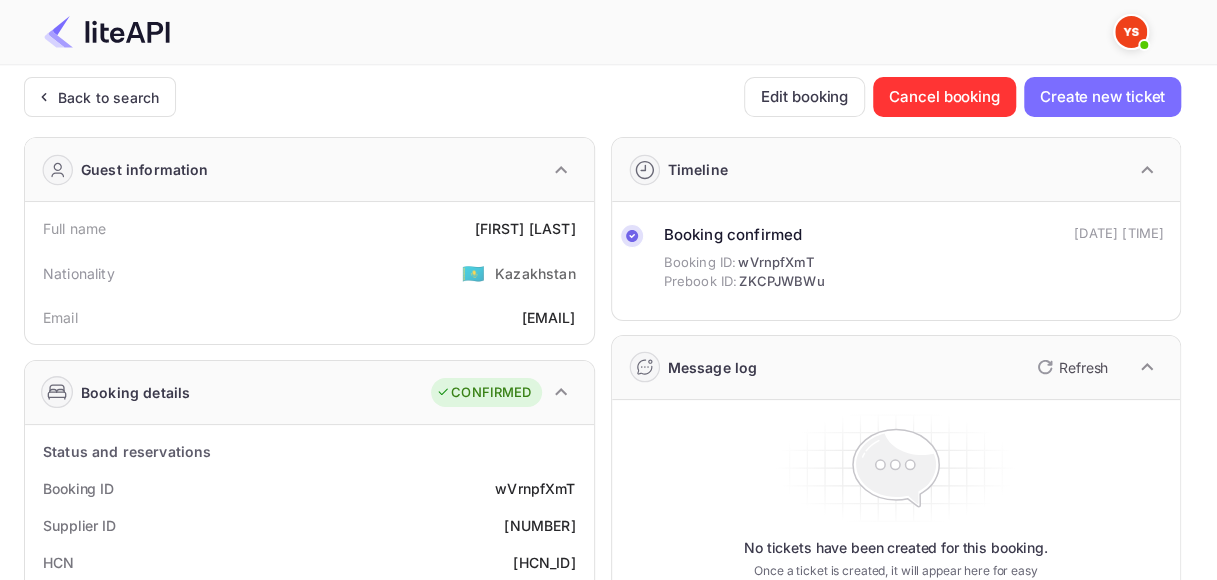 click on "wVrnpfXmT" at bounding box center (535, 488) 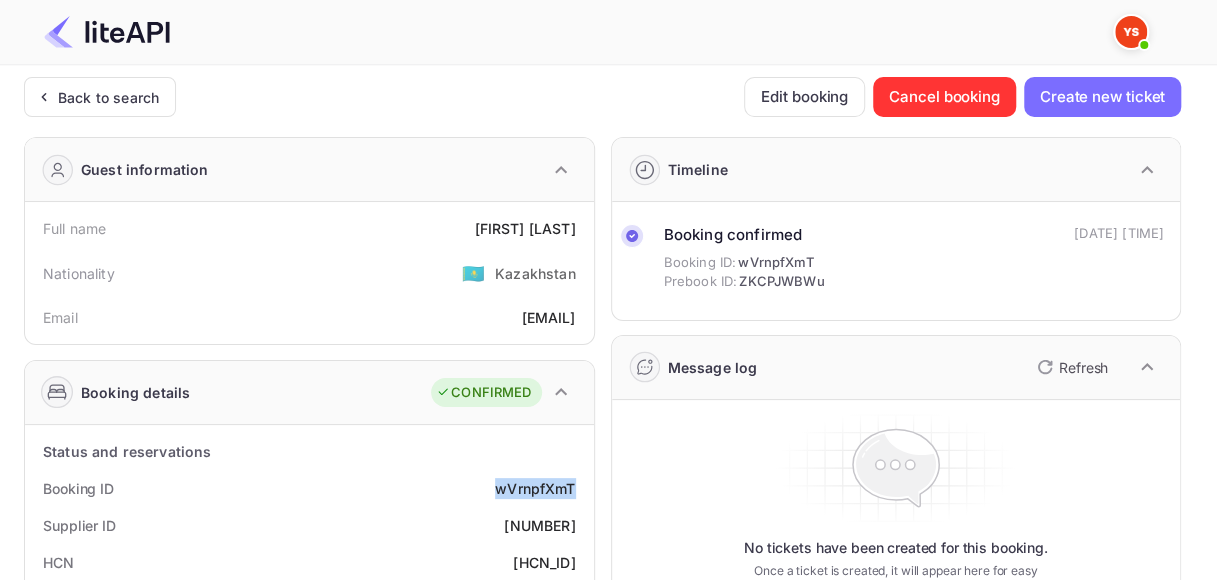 click on "wVrnpfXmT" at bounding box center (535, 488) 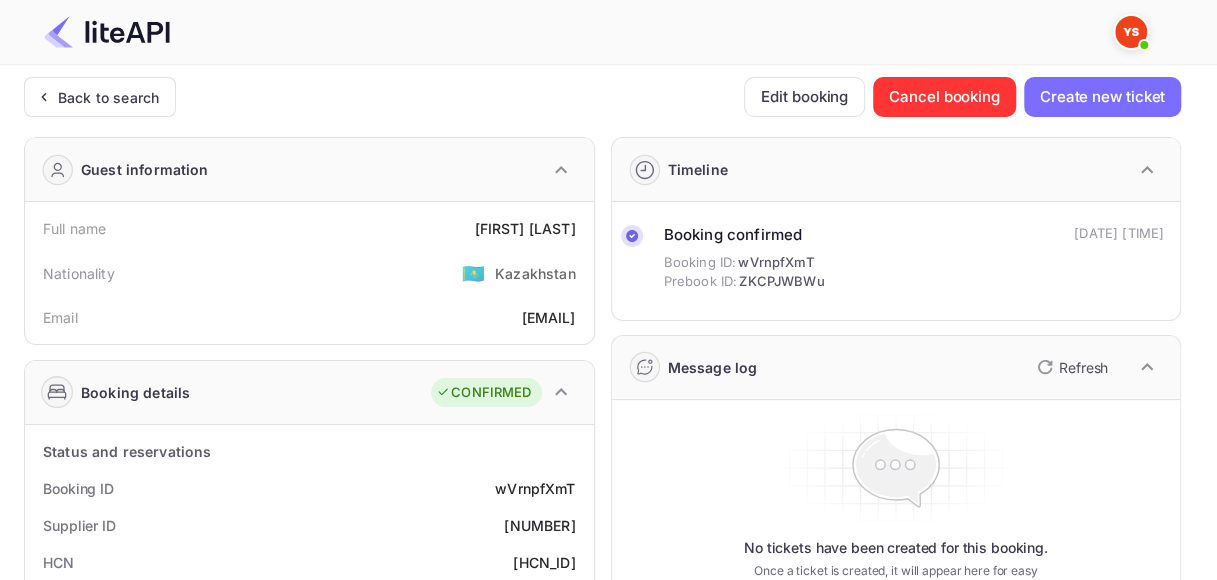 copy on "wVrnpfXmT" 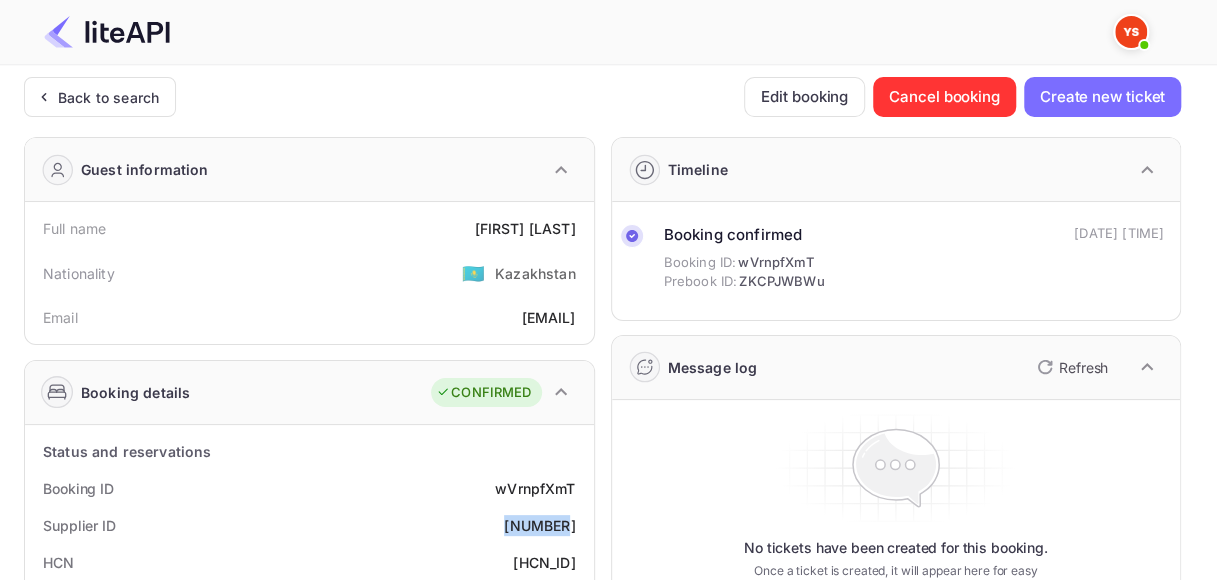 click on "[NUMBER]" at bounding box center (539, 525) 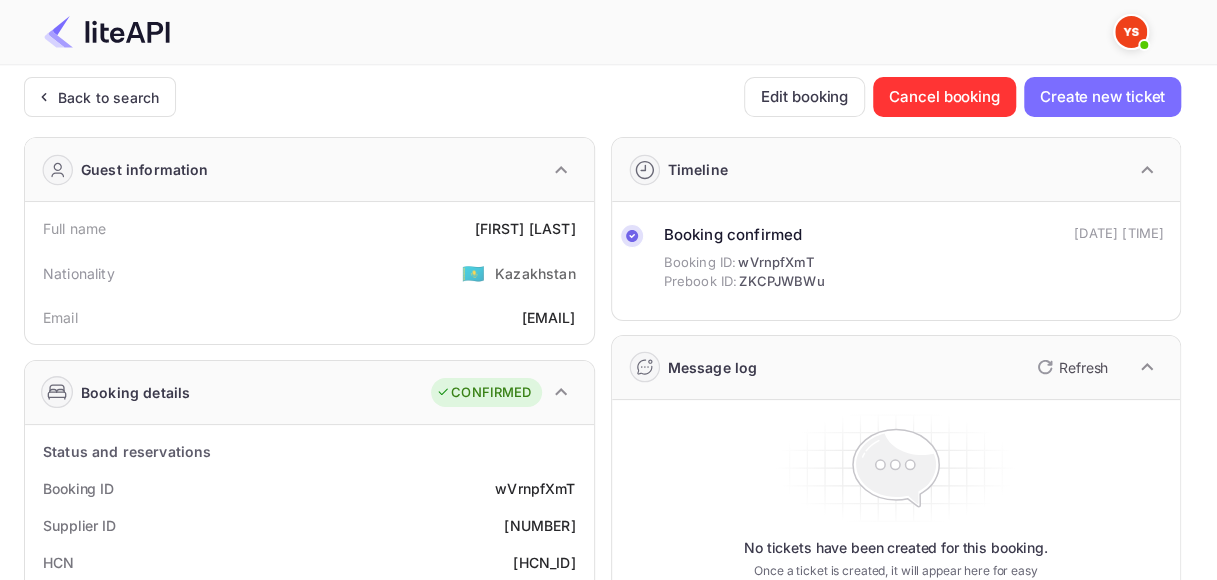 click on "wVrnpfXmT" at bounding box center [535, 488] 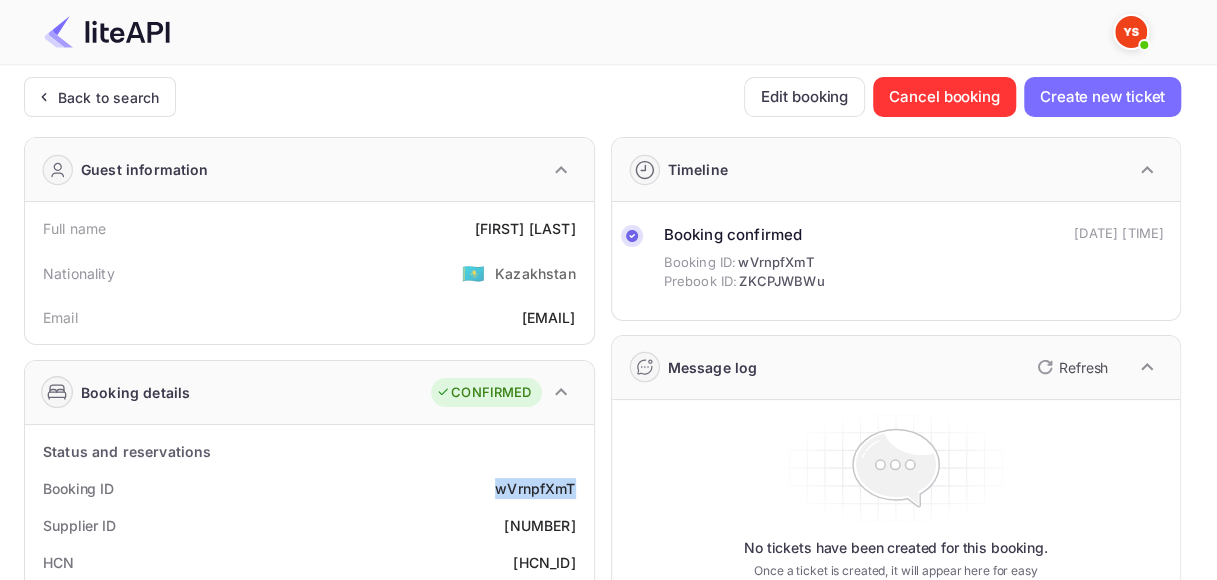 click on "wVrnpfXmT" at bounding box center [535, 488] 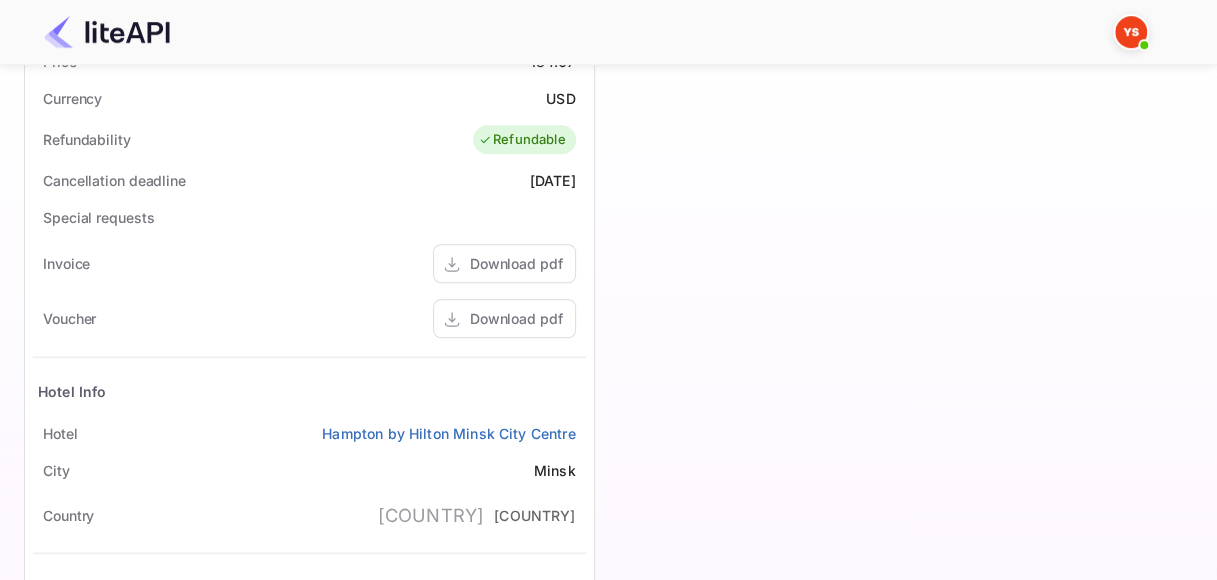 scroll, scrollTop: 700, scrollLeft: 0, axis: vertical 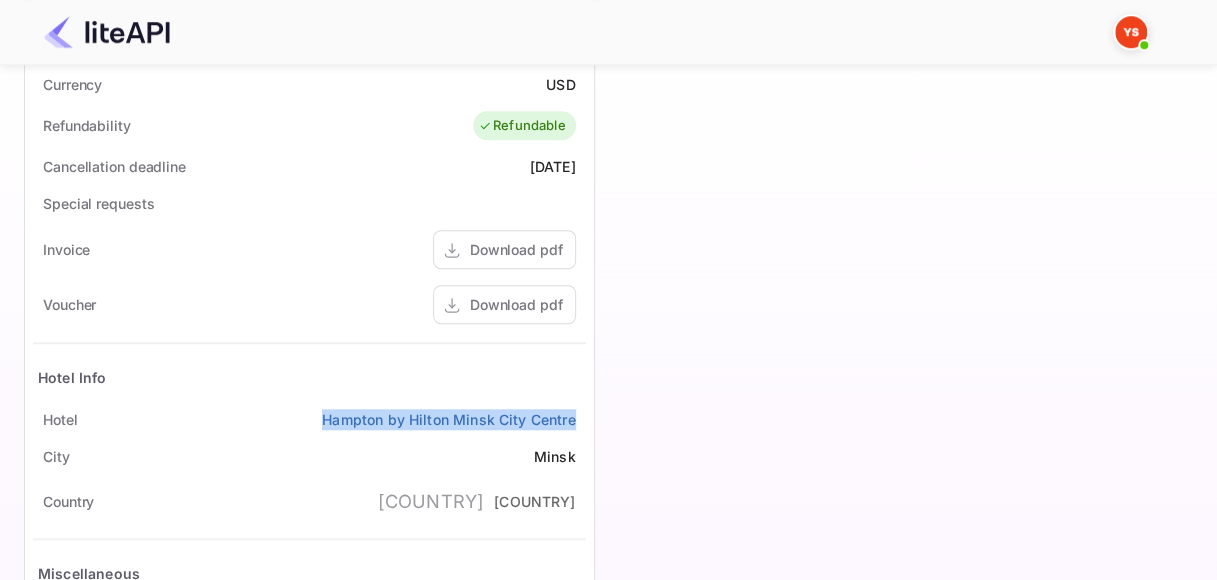 drag, startPoint x: 313, startPoint y: 408, endPoint x: 591, endPoint y: 420, distance: 278.25888 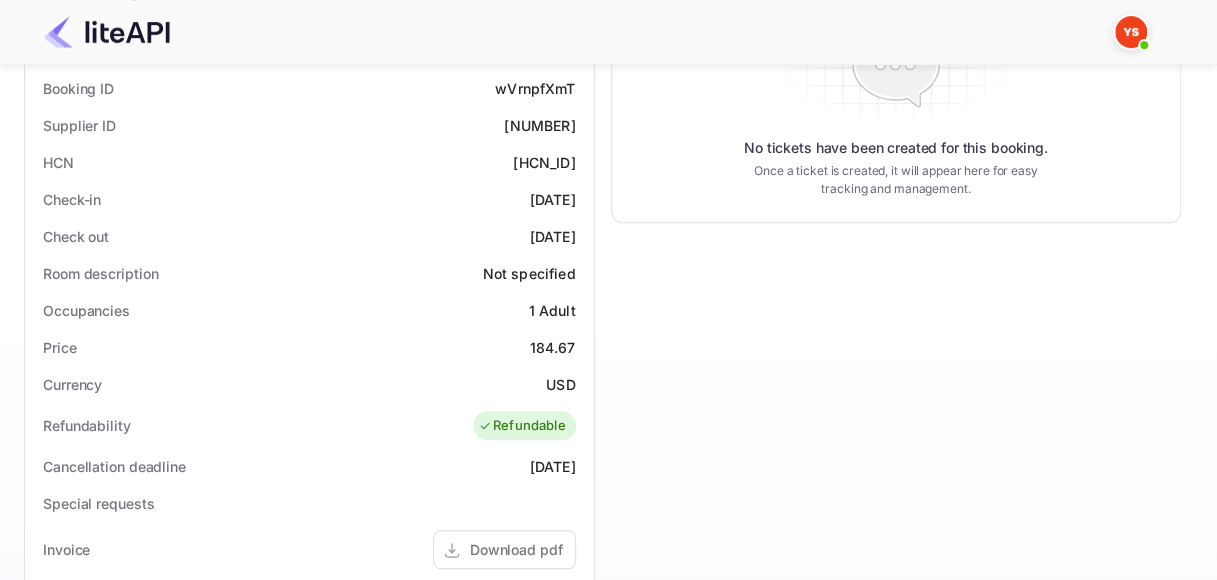 scroll, scrollTop: 300, scrollLeft: 0, axis: vertical 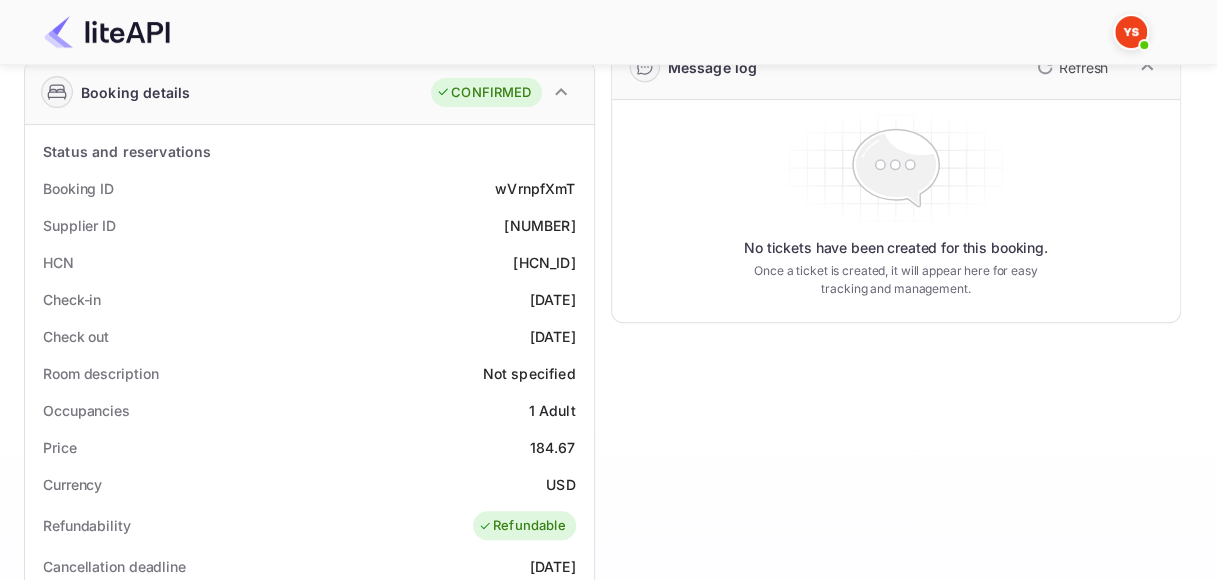 drag, startPoint x: 503, startPoint y: 296, endPoint x: 574, endPoint y: 293, distance: 71.063354 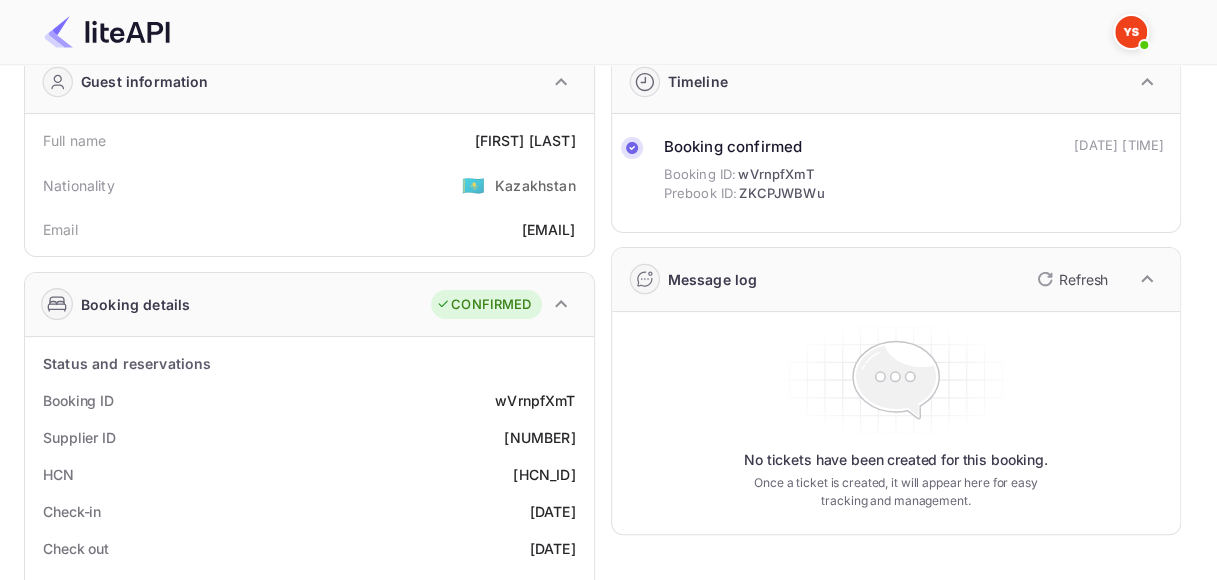 scroll, scrollTop: 0, scrollLeft: 0, axis: both 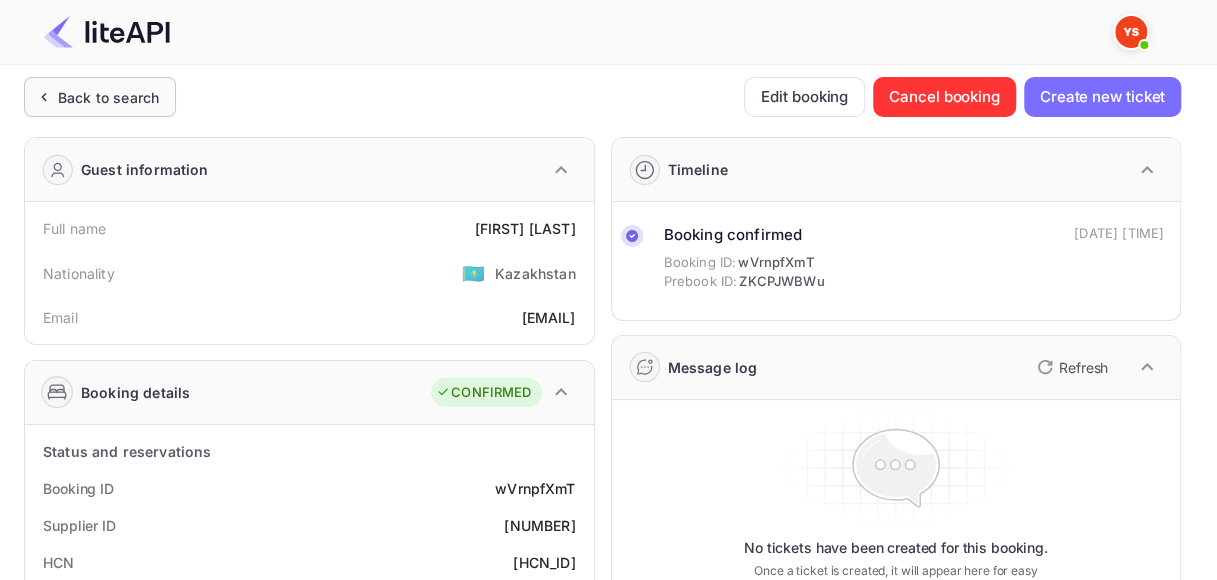 click on "Back to search" at bounding box center [108, 97] 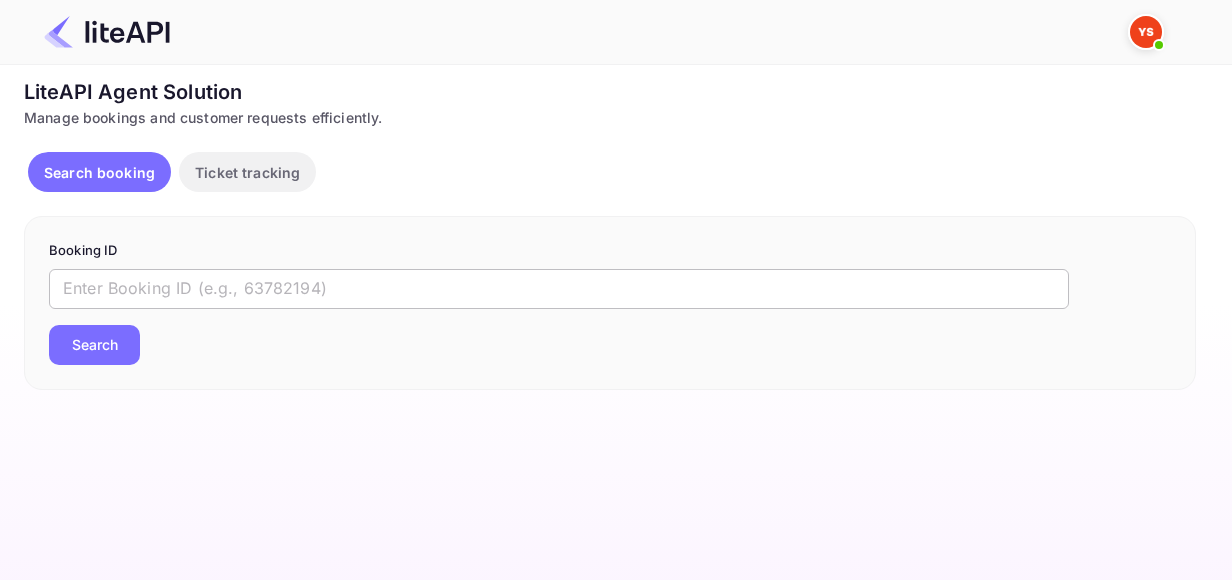 click at bounding box center (559, 289) 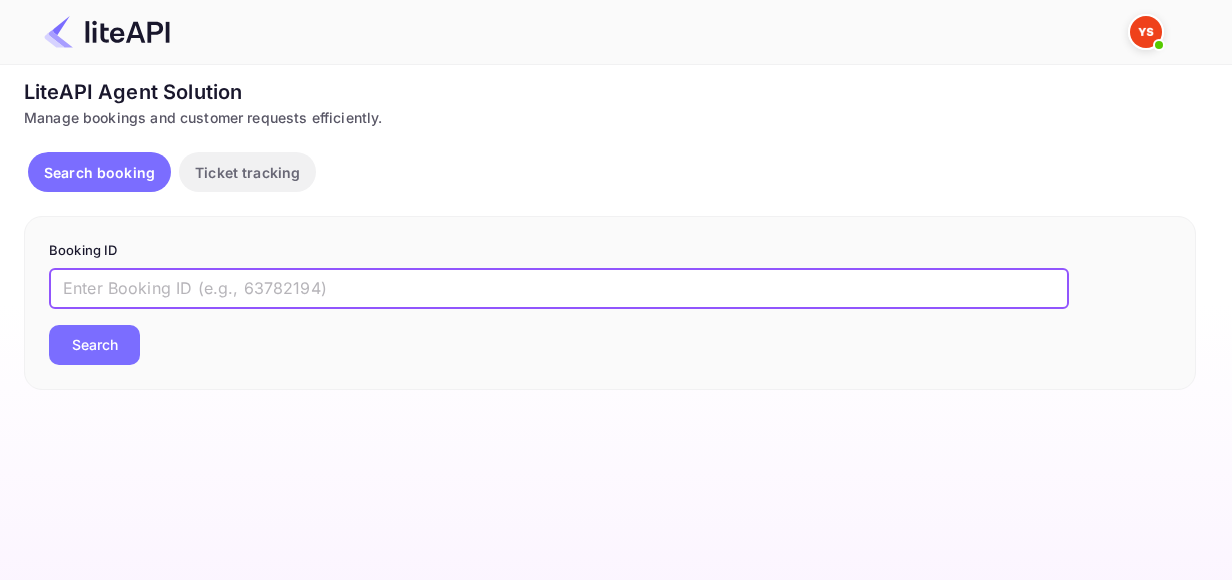 paste on "8764863" 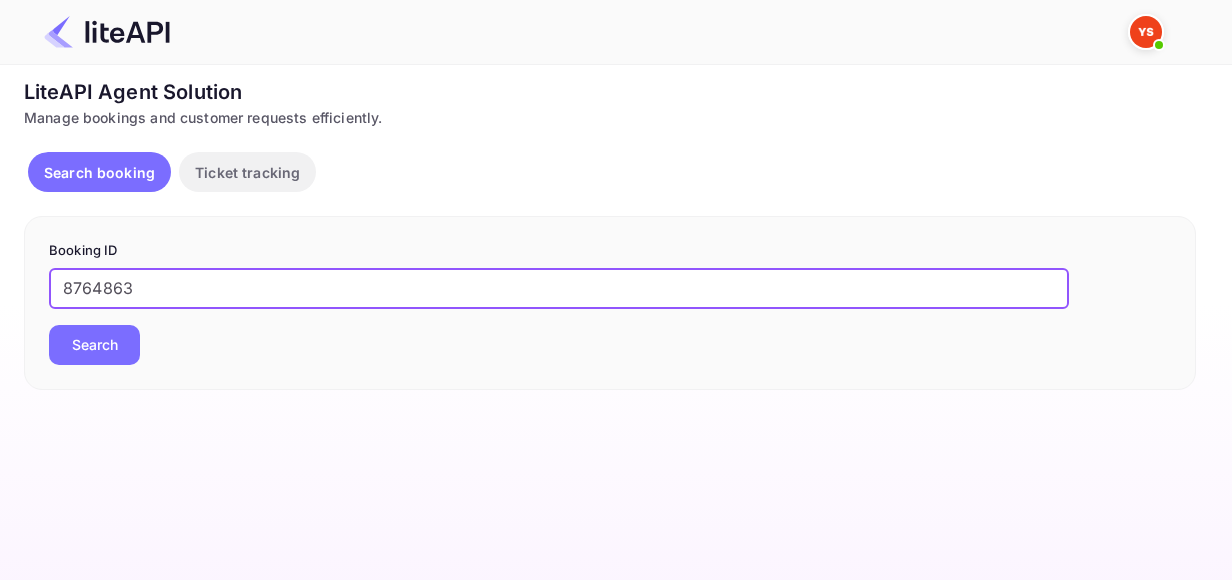 type on "8764863" 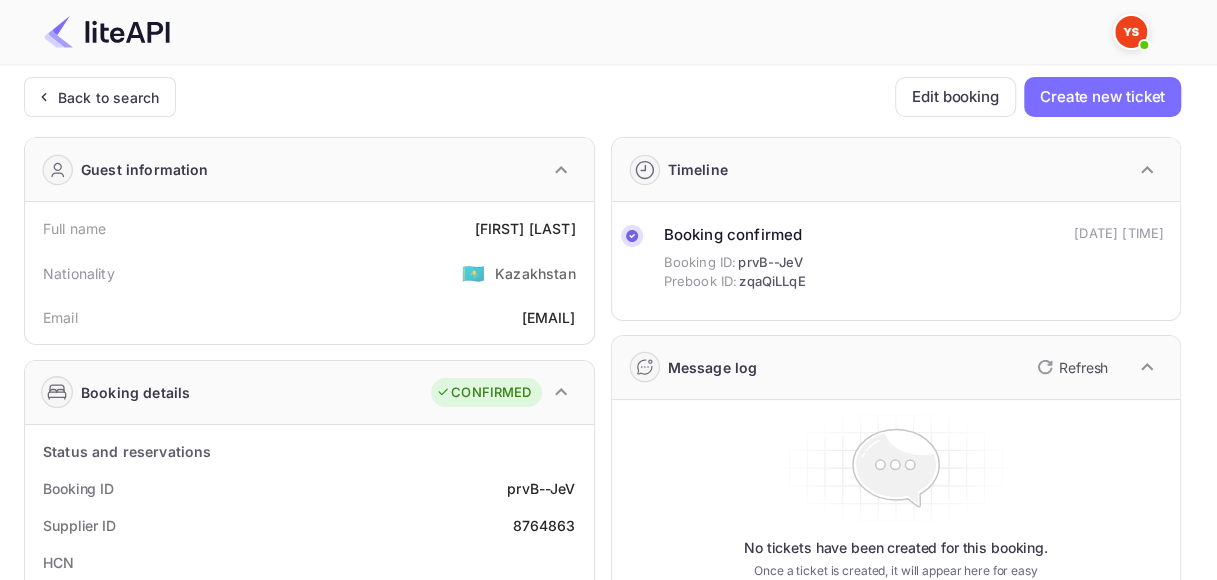 click on "prvB--JeV" at bounding box center (541, 488) 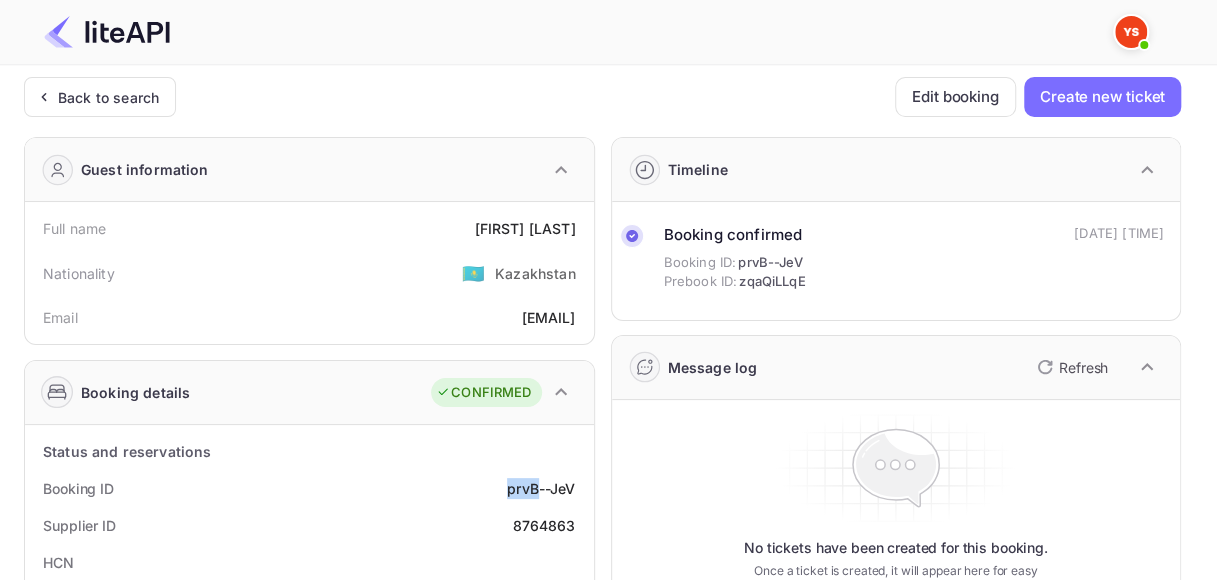 click on "prvB--JeV" at bounding box center [541, 488] 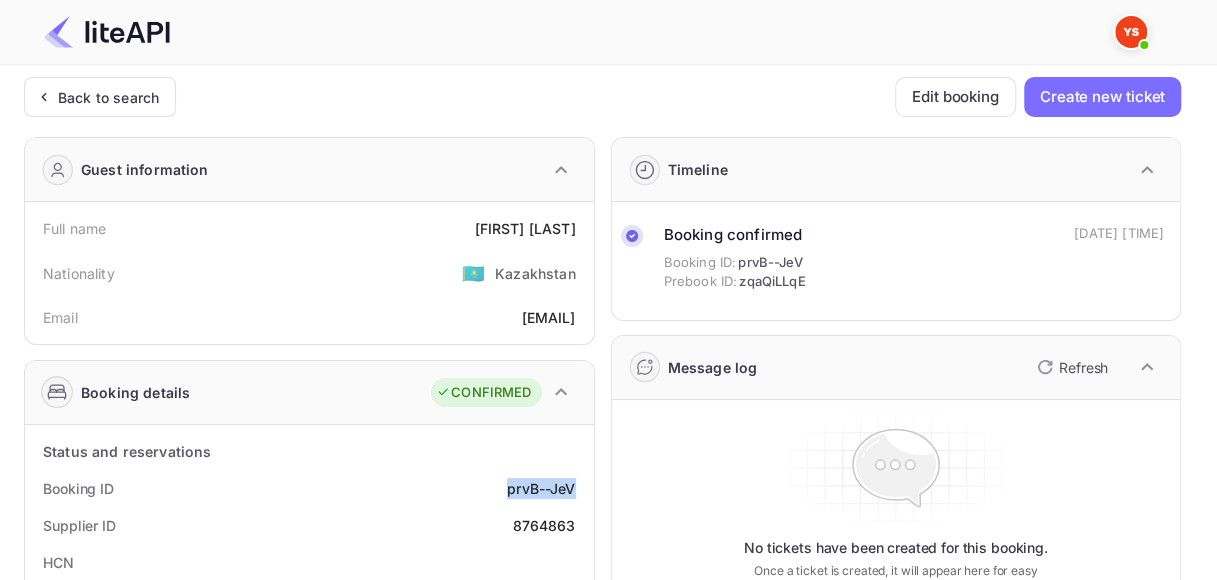 drag, startPoint x: 510, startPoint y: 488, endPoint x: 583, endPoint y: 494, distance: 73.24616 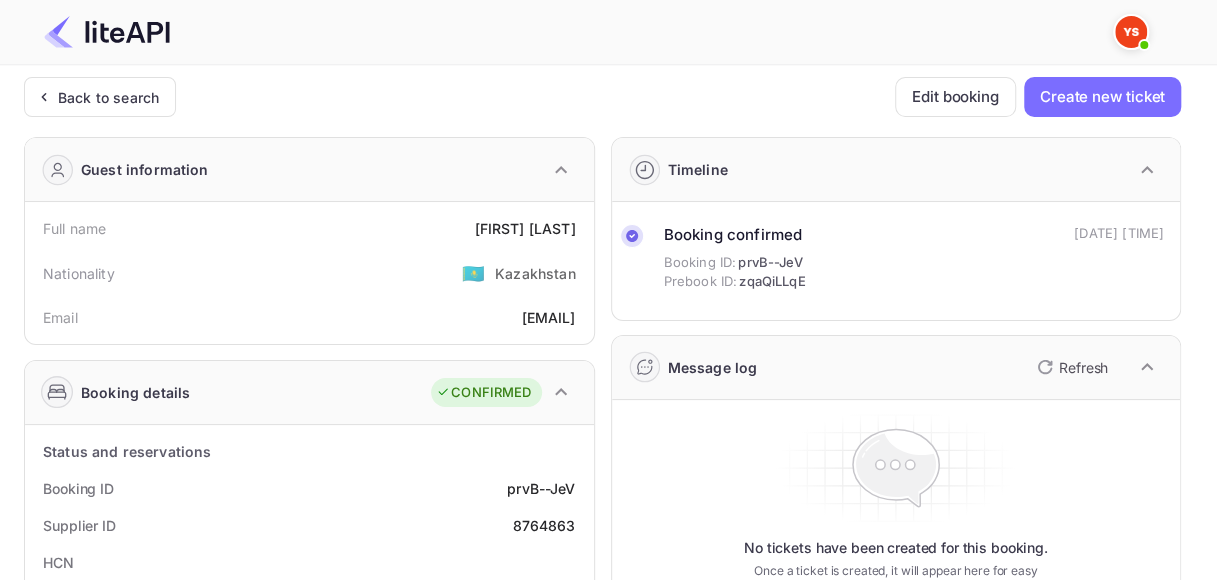 click on "8764863" at bounding box center (543, 525) 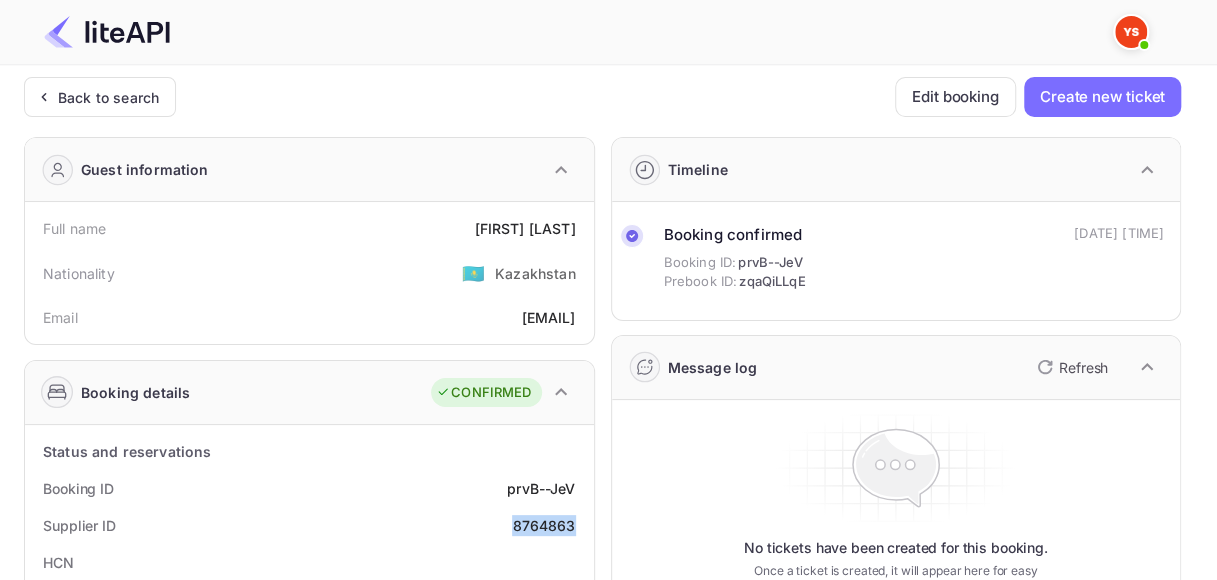 click on "8764863" at bounding box center [543, 525] 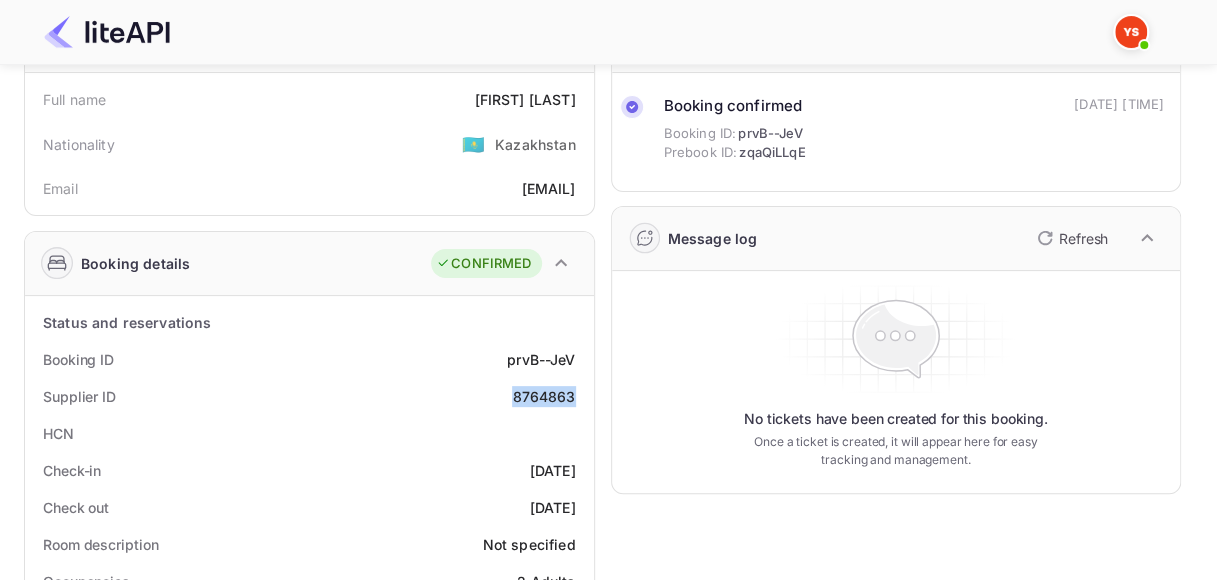 scroll, scrollTop: 100, scrollLeft: 0, axis: vertical 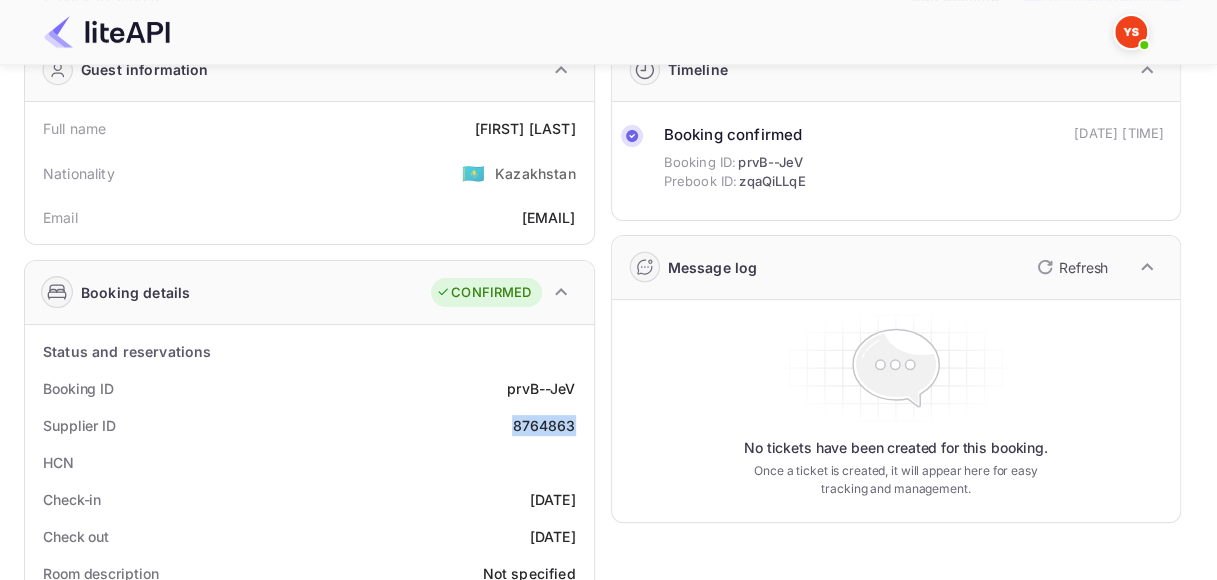drag, startPoint x: 491, startPoint y: 128, endPoint x: 574, endPoint y: 134, distance: 83.21658 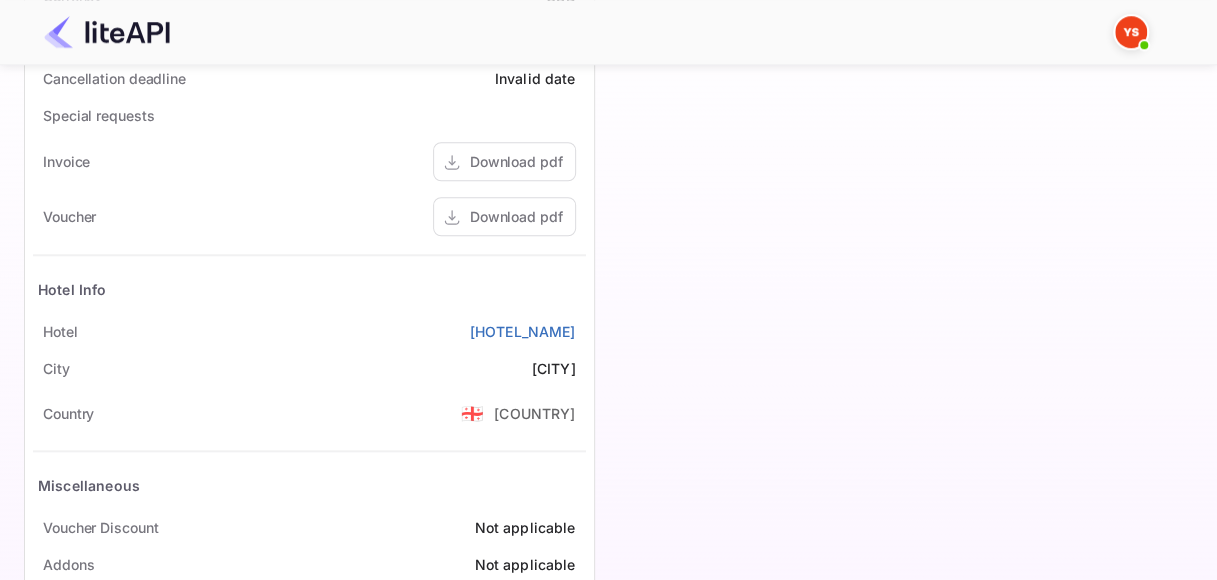 scroll, scrollTop: 800, scrollLeft: 0, axis: vertical 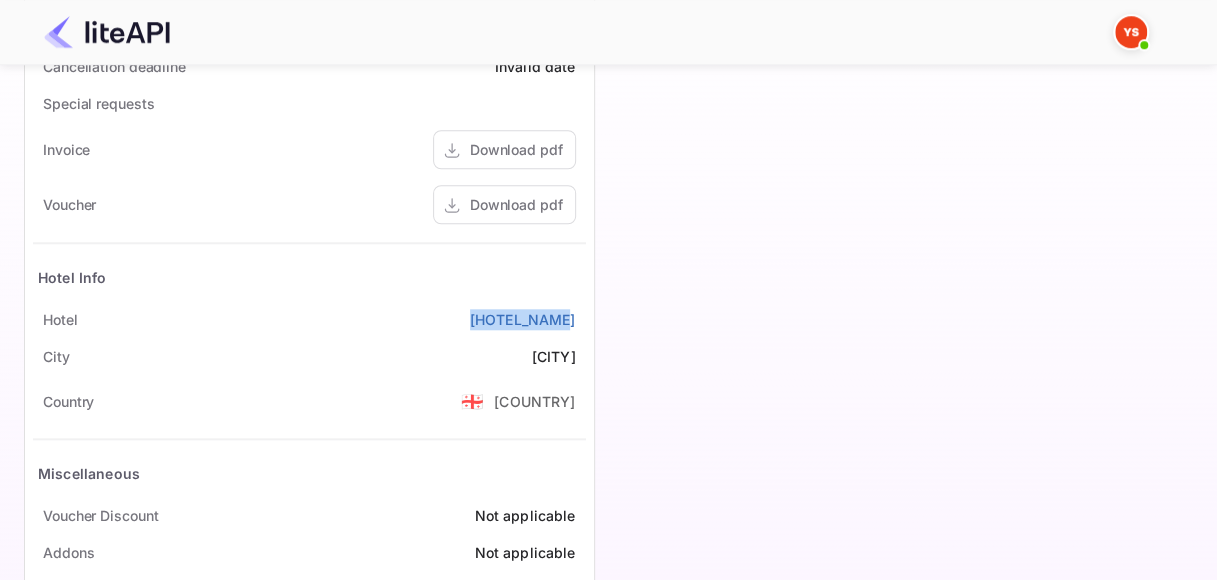 drag, startPoint x: 498, startPoint y: 326, endPoint x: 577, endPoint y: 320, distance: 79.22752 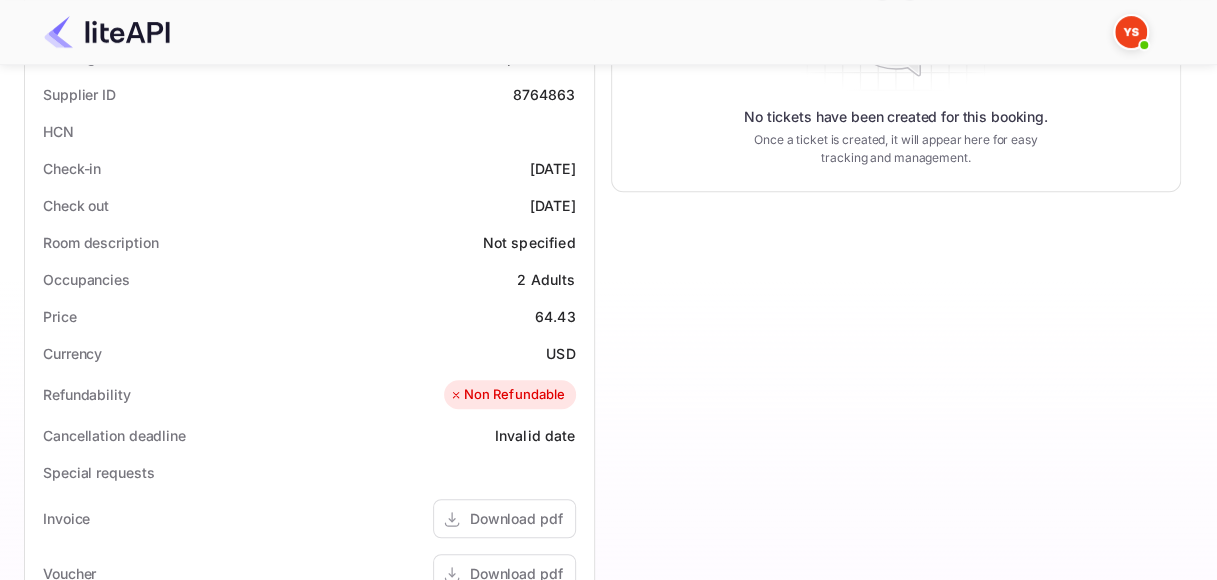 scroll, scrollTop: 400, scrollLeft: 0, axis: vertical 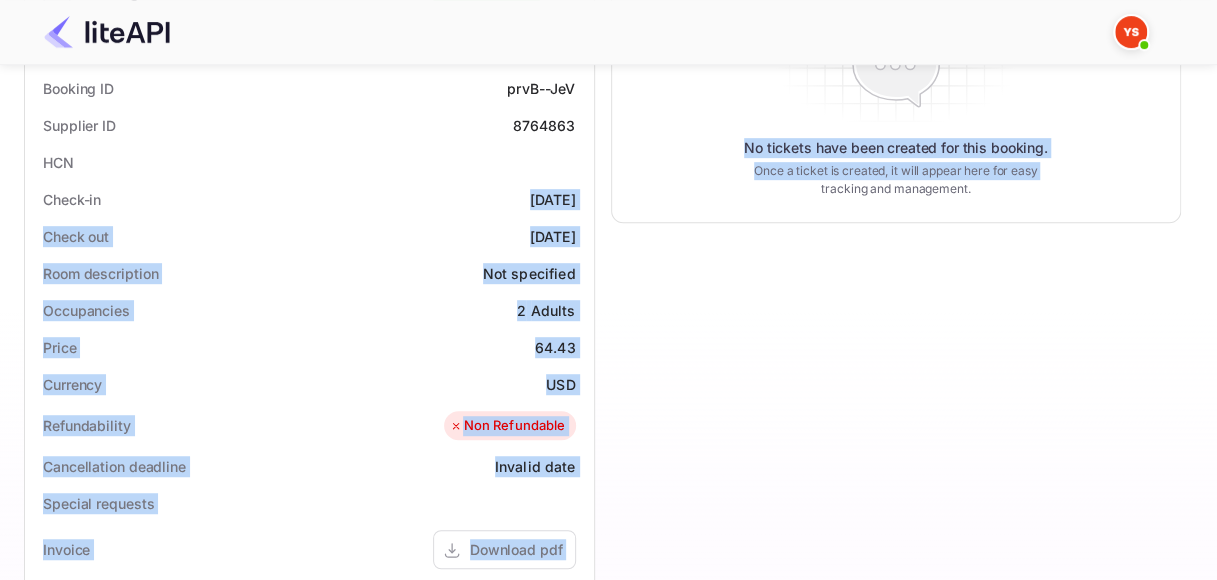 drag, startPoint x: 494, startPoint y: 197, endPoint x: 616, endPoint y: 206, distance: 122.33152 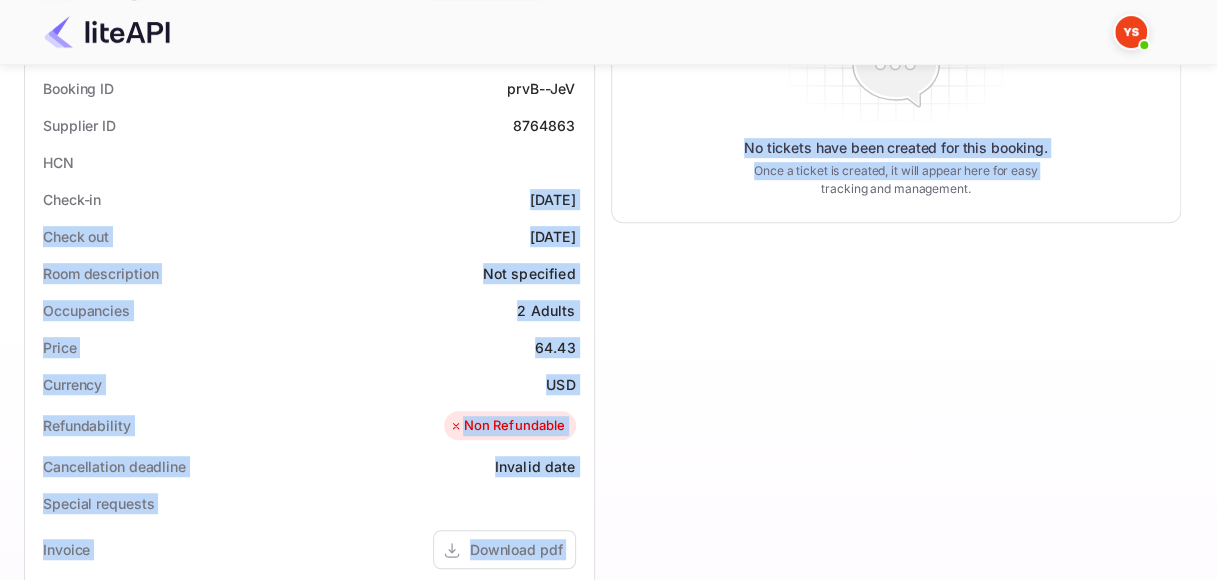 click on "[DATE]" at bounding box center [553, 199] 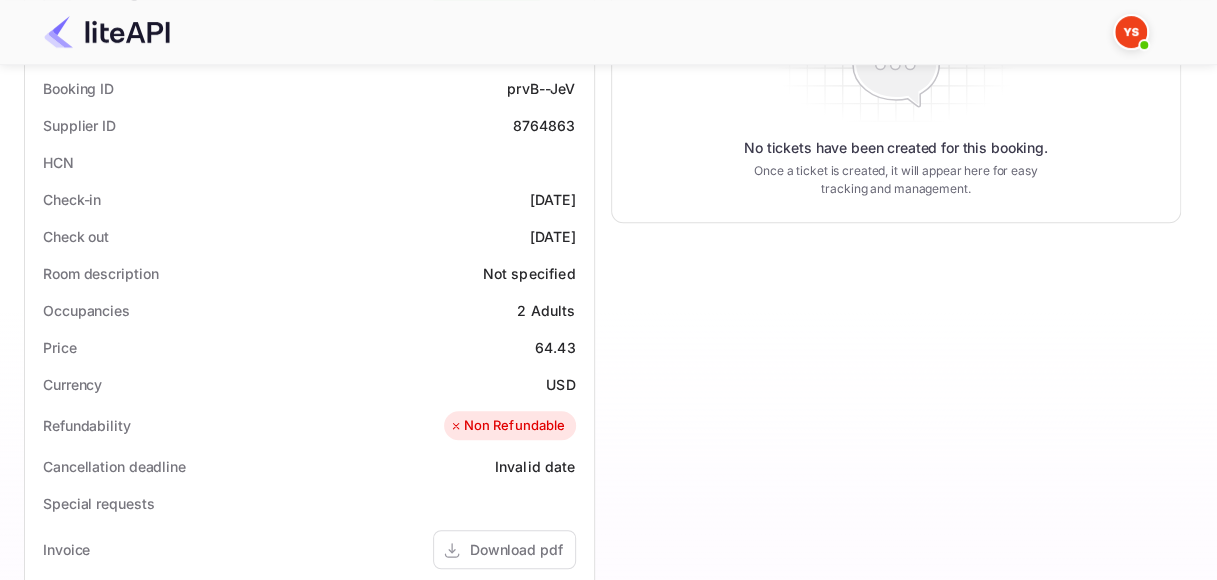 drag, startPoint x: 493, startPoint y: 196, endPoint x: 590, endPoint y: 197, distance: 97.00516 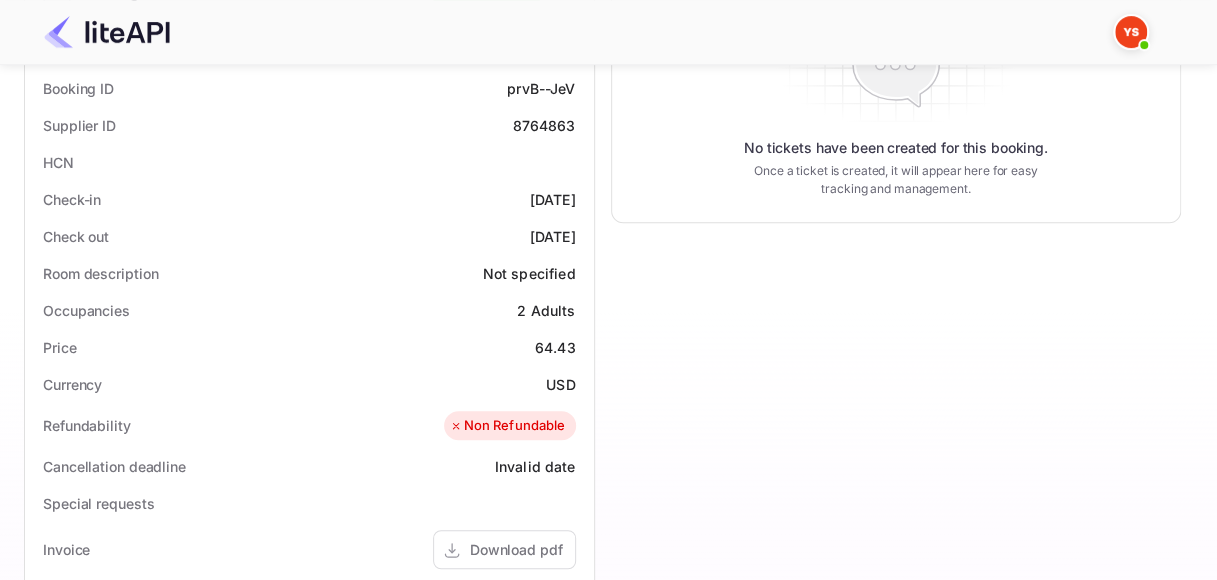 drag, startPoint x: 509, startPoint y: 223, endPoint x: 574, endPoint y: 226, distance: 65.06919 